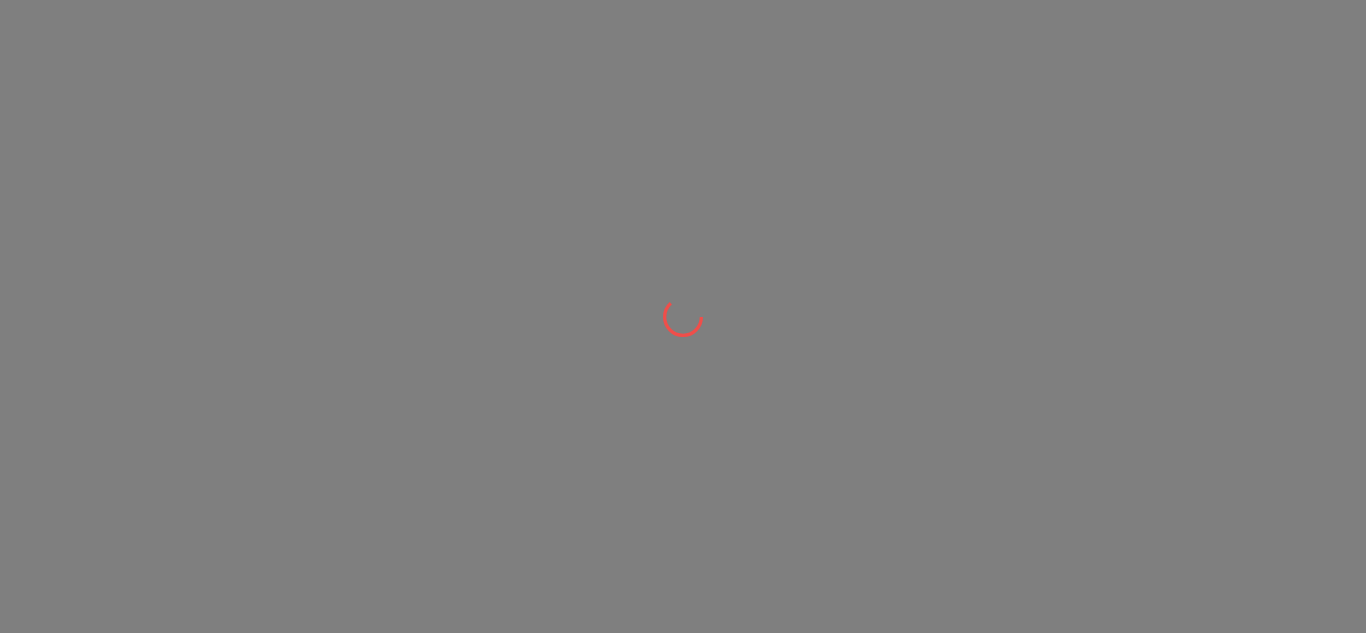 scroll, scrollTop: 0, scrollLeft: 0, axis: both 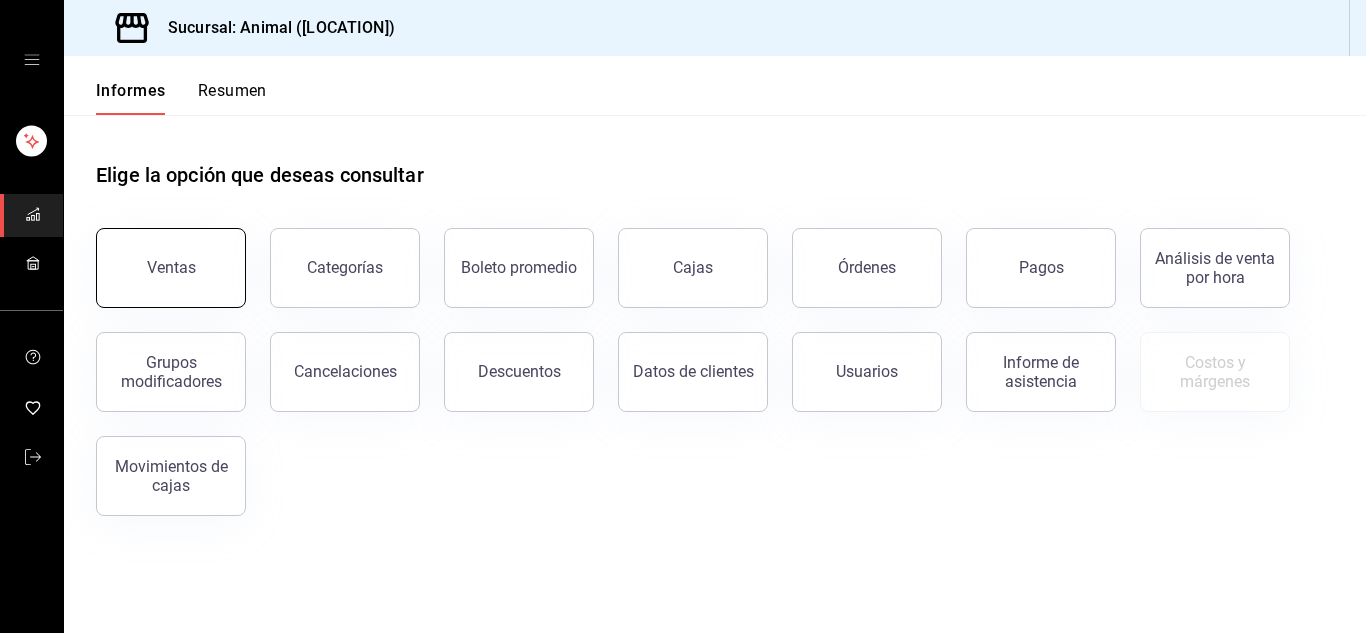 click on "Ventas" at bounding box center (171, 267) 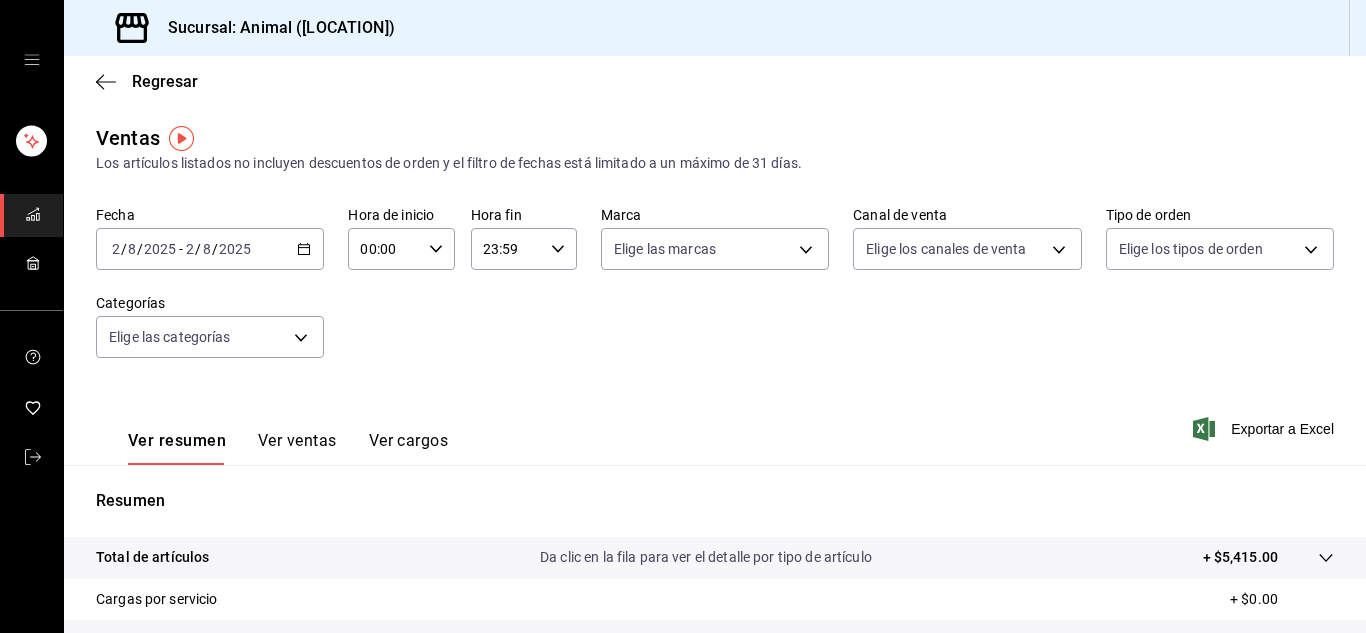 click on "2025-08-02 2 / 8 / 2025 - 2025-08-02 2 / 8 / 2025" at bounding box center [210, 249] 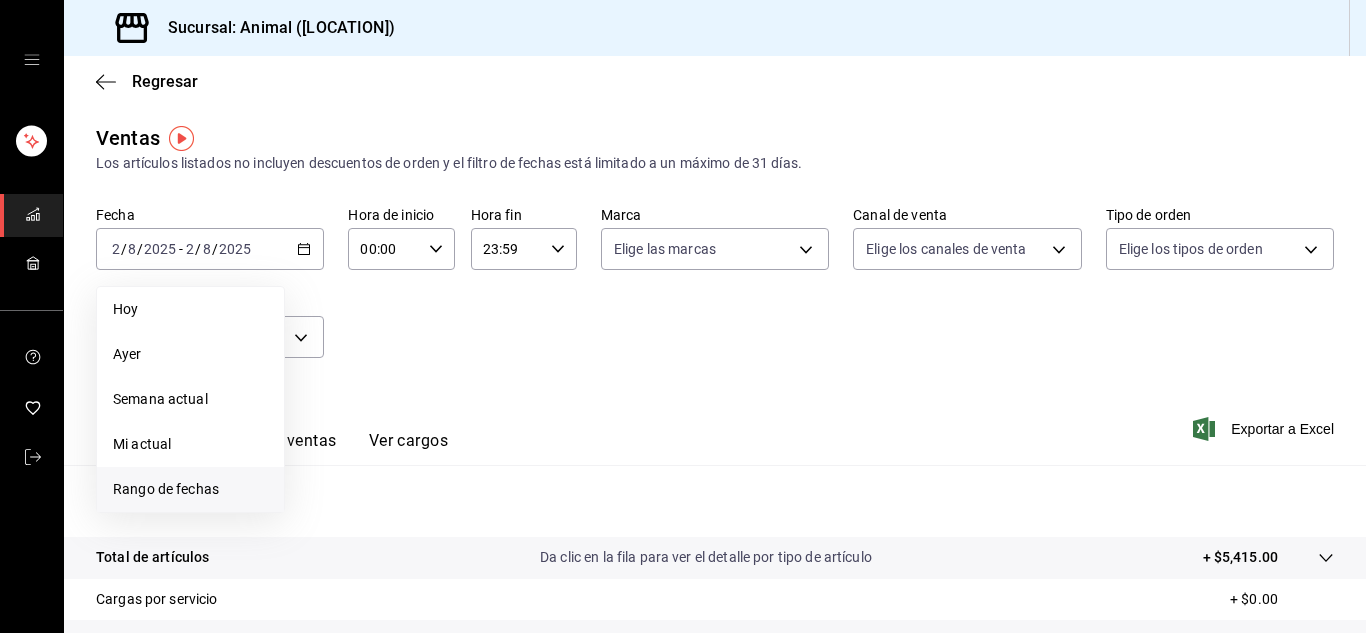 click on "Rango de fechas" at bounding box center [166, 489] 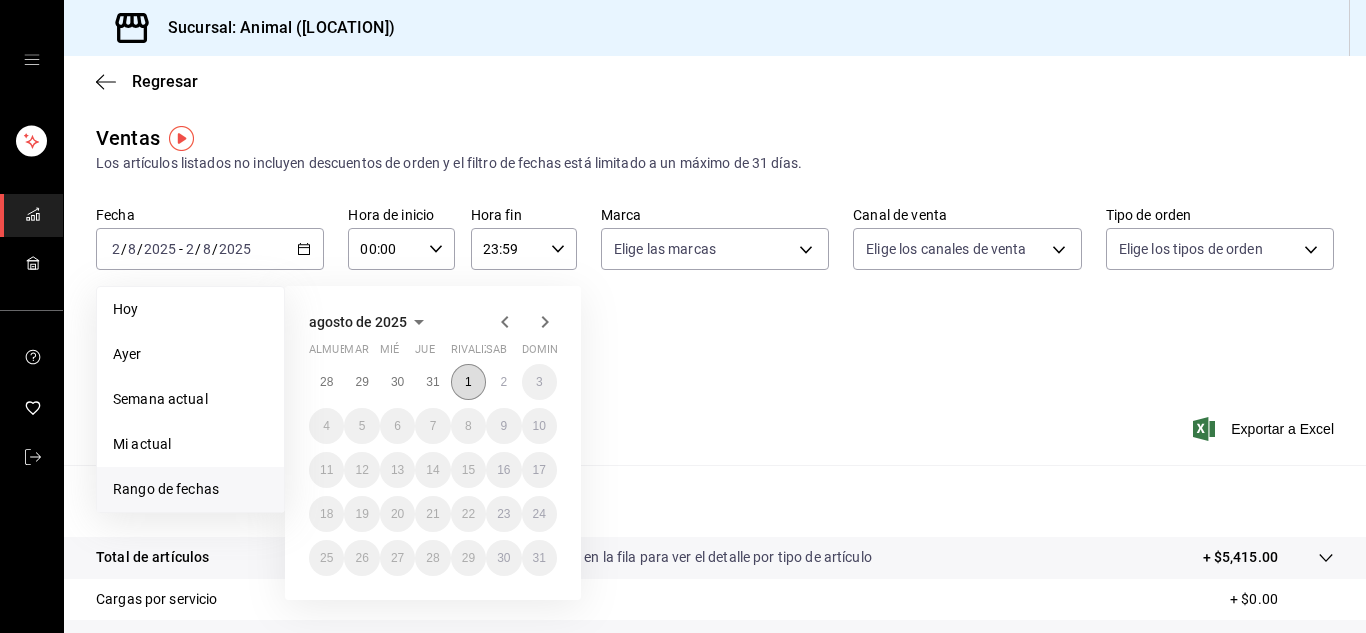 click on "1" at bounding box center (468, 382) 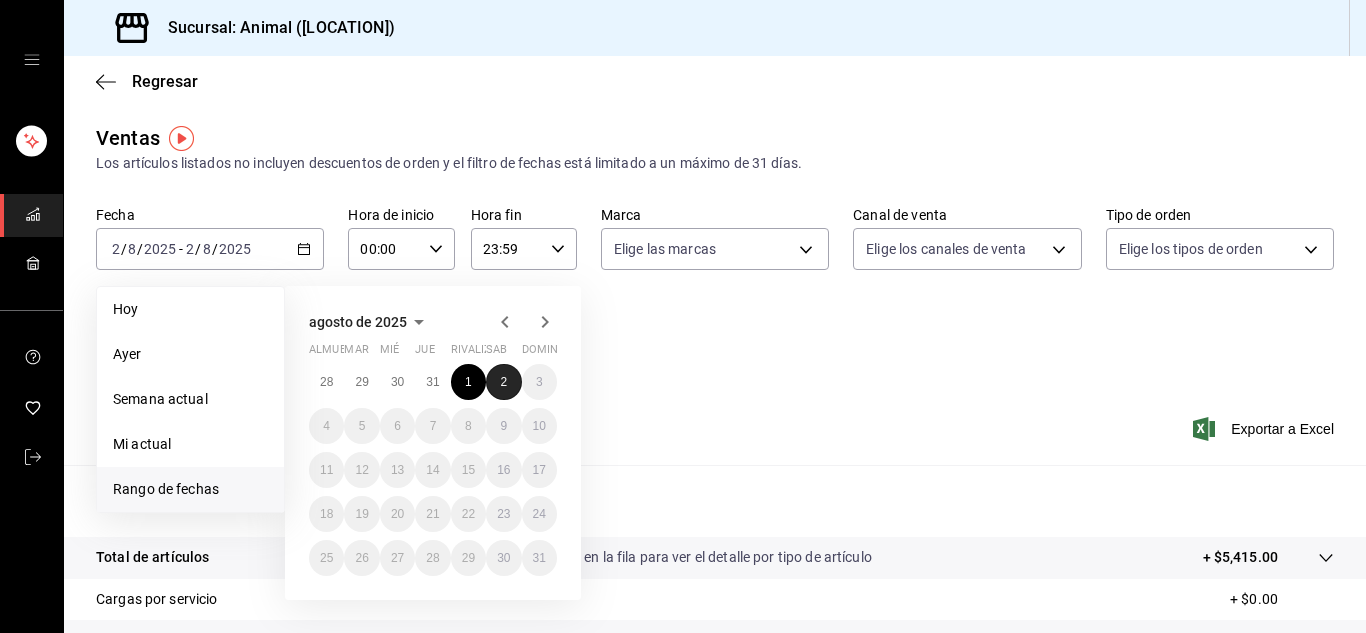 click on "2" at bounding box center (503, 382) 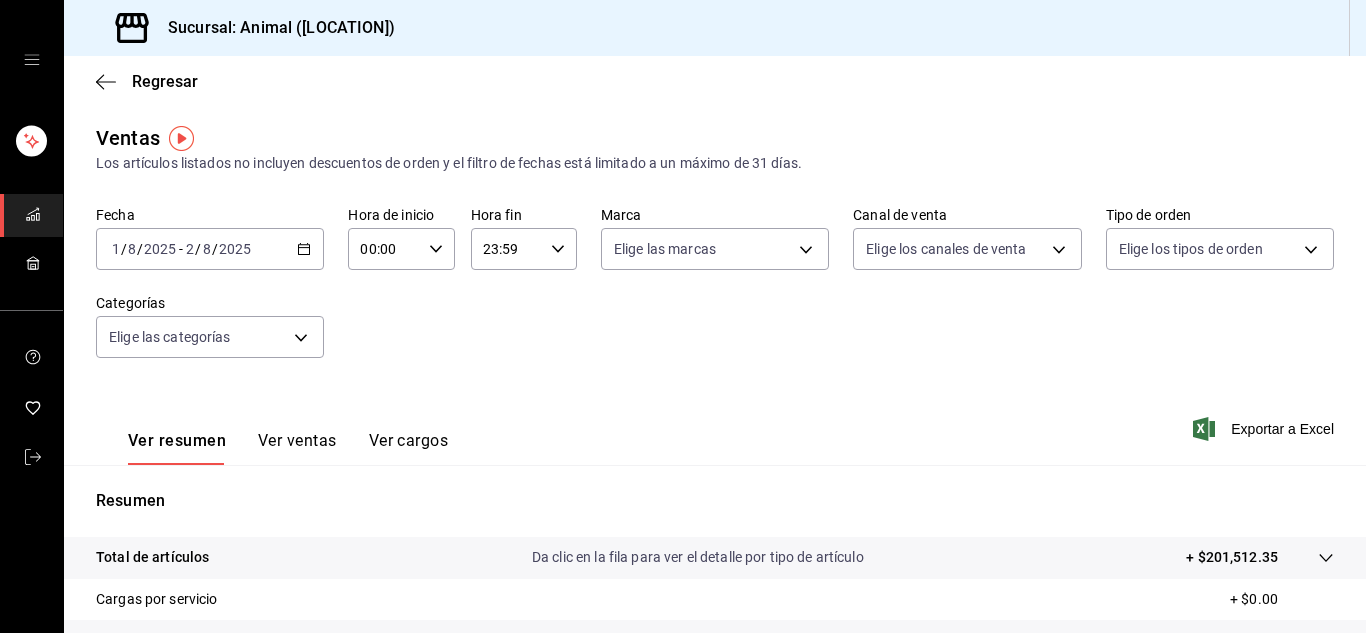 click on "00:00 Hora de inicio" at bounding box center [401, 249] 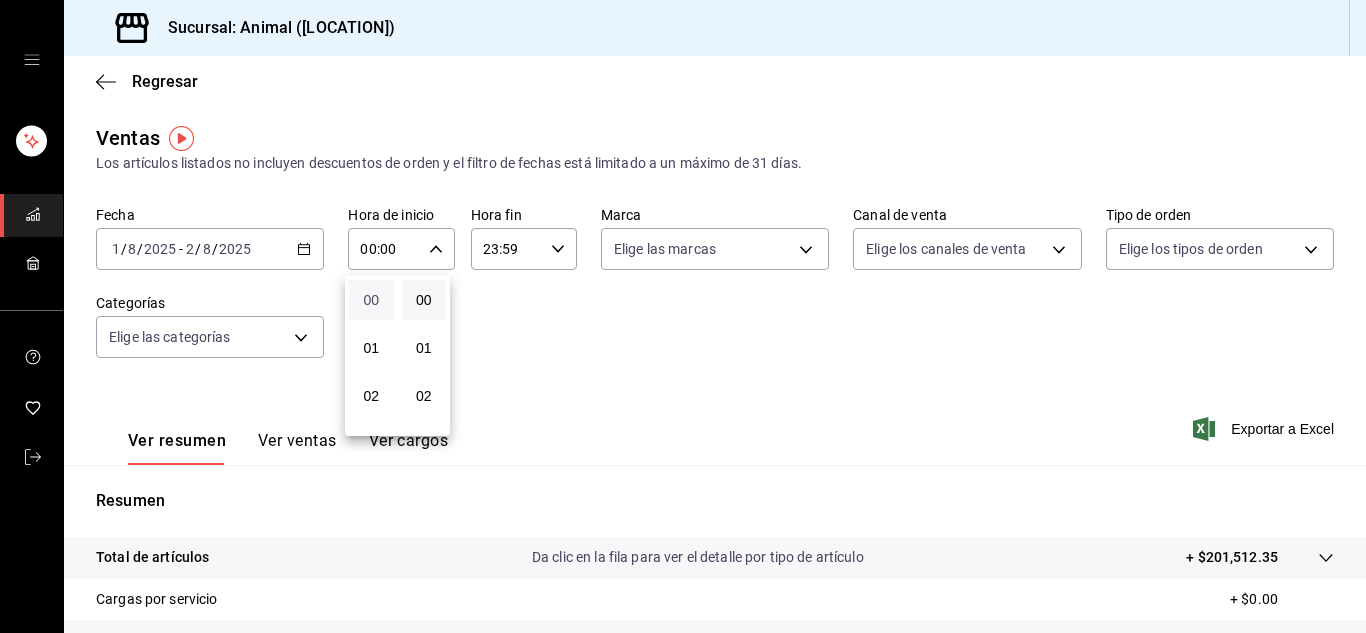 type 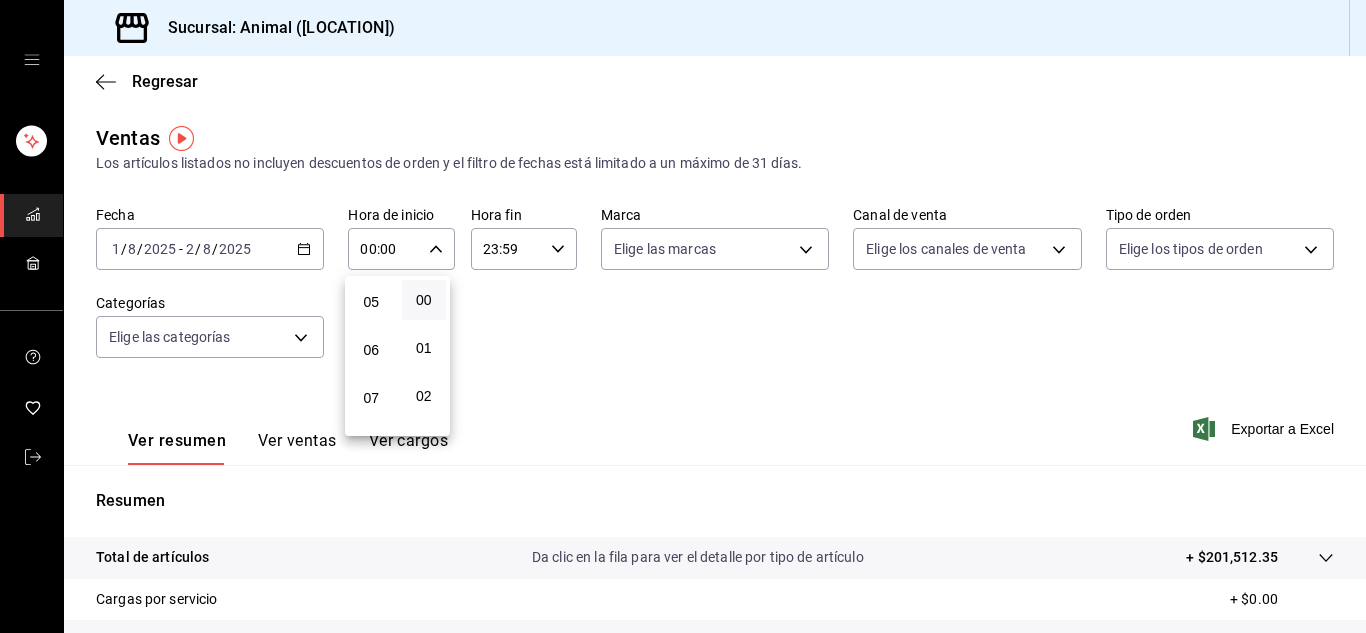 scroll, scrollTop: 240, scrollLeft: 0, axis: vertical 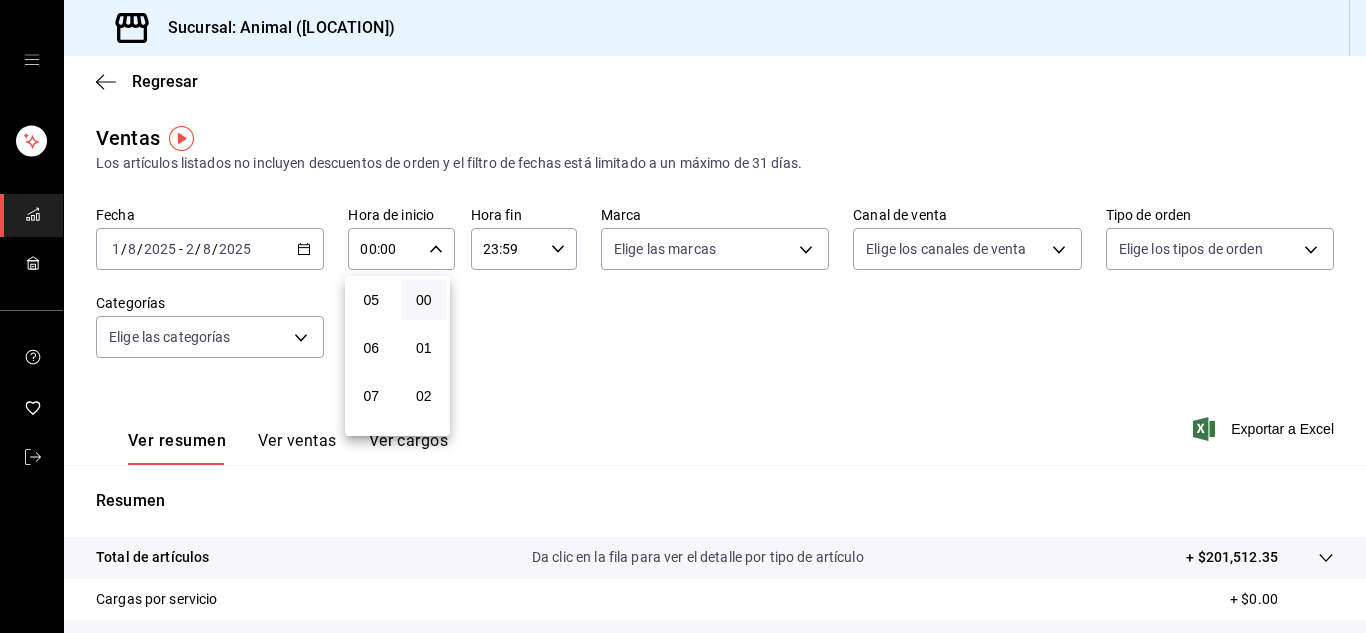 click on "00 01 02 03 04 05 06 07 08 09 10 11 12 13 14 15 16 17 18 19 20 21 22 23" at bounding box center (371, 356) 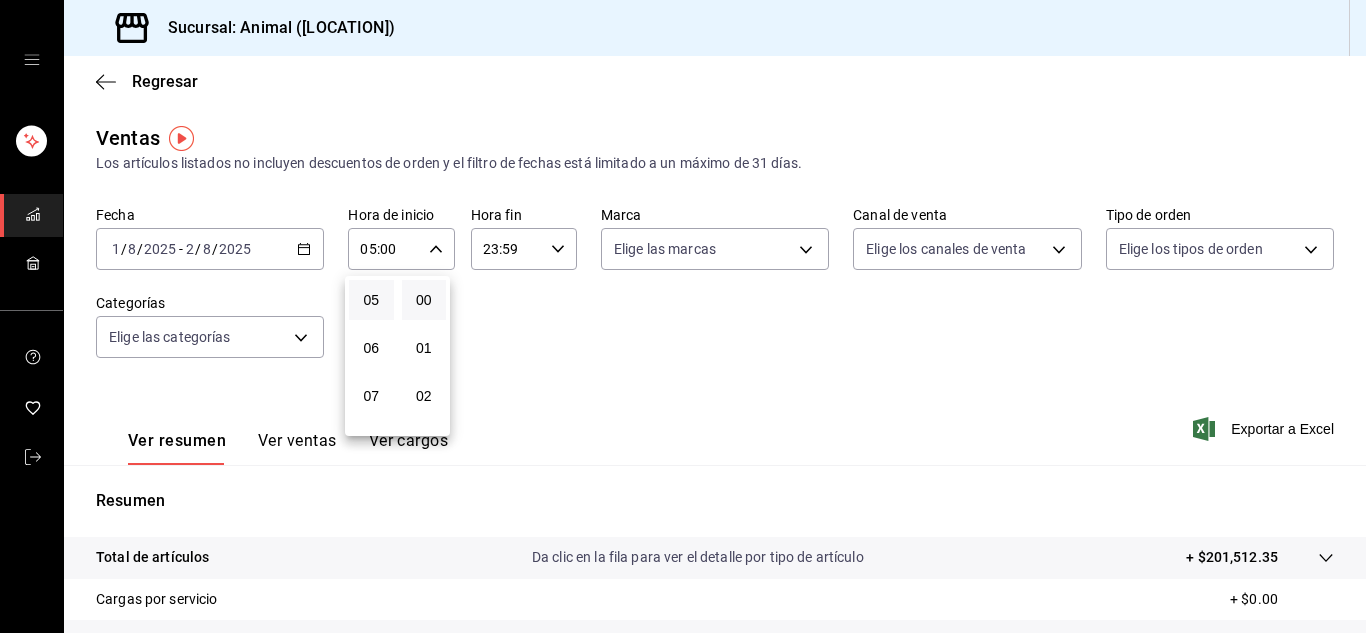 click at bounding box center (683, 316) 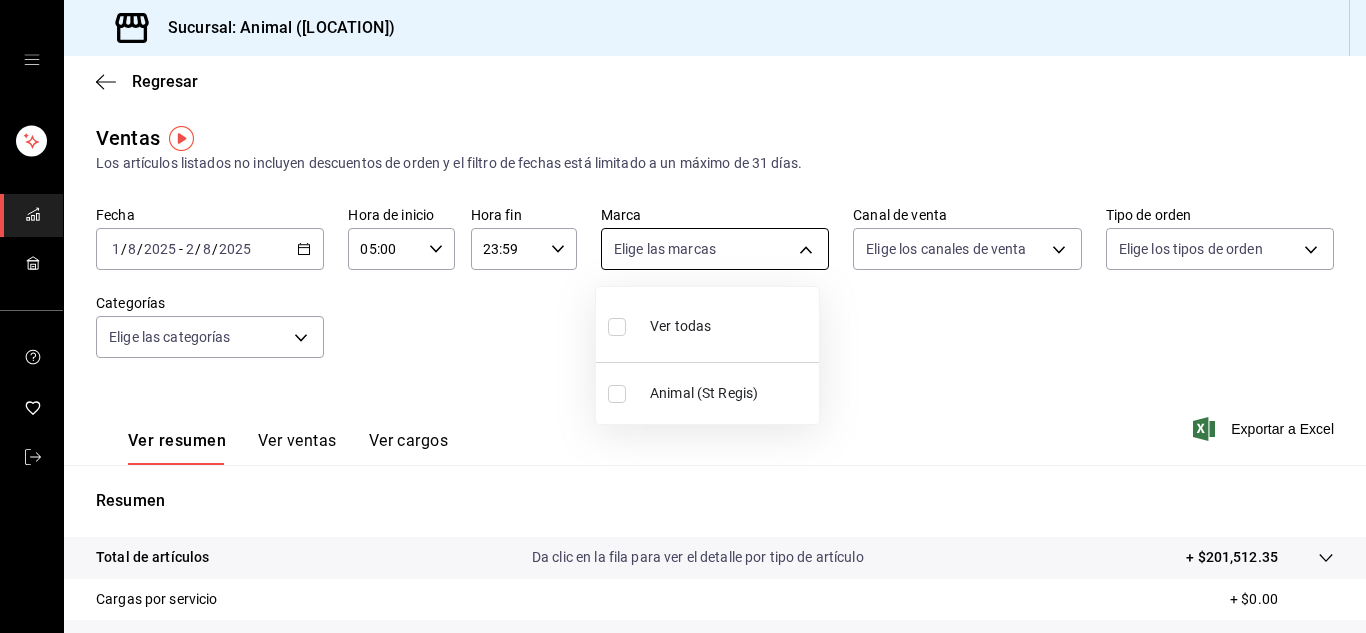 click on "Sucursal: Animal ([LOCATION]) Regresar Ventas Los artículos listados no incluyen descuentos de orden y el filtro de fechas está limitado a un máximo de 31 días. Fecha [DATE] 1 / 8 / [YEAR] - [DATE] 2 / 8 / [YEAR] Hora de inicio 05:00 Hora de inicio Hora fin 23:59 Hora fin Marca Elige las marcas Canal de venta Elige los canales de venta Tipo de orden Elige los tipos de orden Categorías Elige las categorías Ver resumen Ver ventas Ver cargos Exportar a Excel Resumen Total de artículos Da clic en la fila para ver el detalle por tipo de artículo + $201,512.35 Cargas por servicio + $0.00 Venta bruta = $201,512.35 Descuentos totales - $1,895.90 Certificados de regalo - $1,500.00 Venta total = $198,116.45 Impuestos - $27,326.41 Venta neta = $170,790.04 Texto original Valora esta traducción Tu opinión servirá para ayudar a mejorar el Traductor de Google GANA 1 MES GRATIS EN TU SUSCRIPCIÓN AQUÍ Ver video tutorial Ir a un video Visitar centro de ayuda ([PHONE]) [EMAIL] Ver todas" at bounding box center [683, 316] 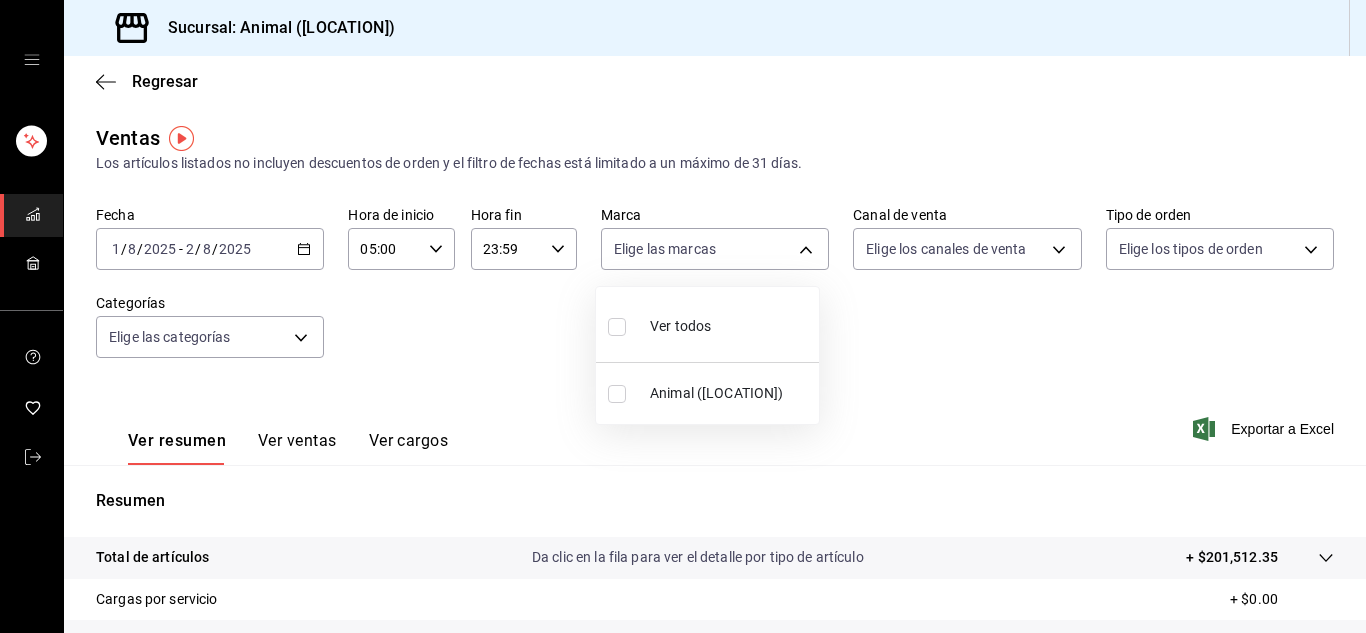 click on "Animal ([LOCATION])" at bounding box center [717, 393] 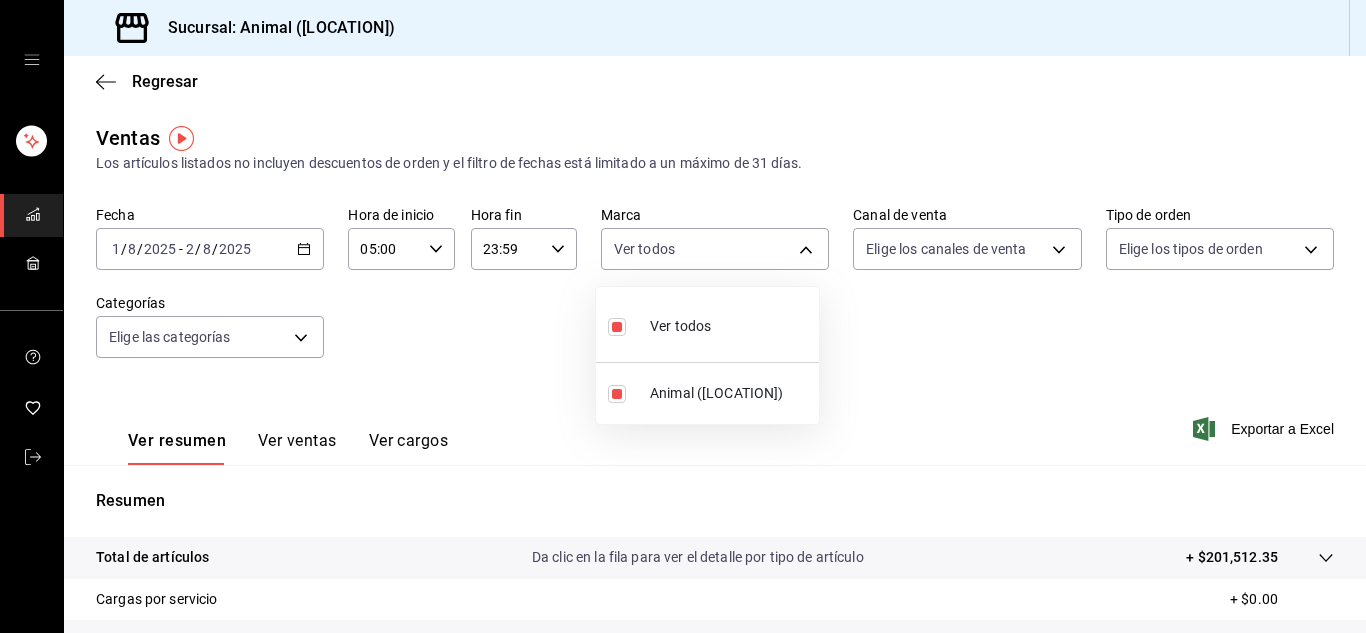 click at bounding box center (683, 316) 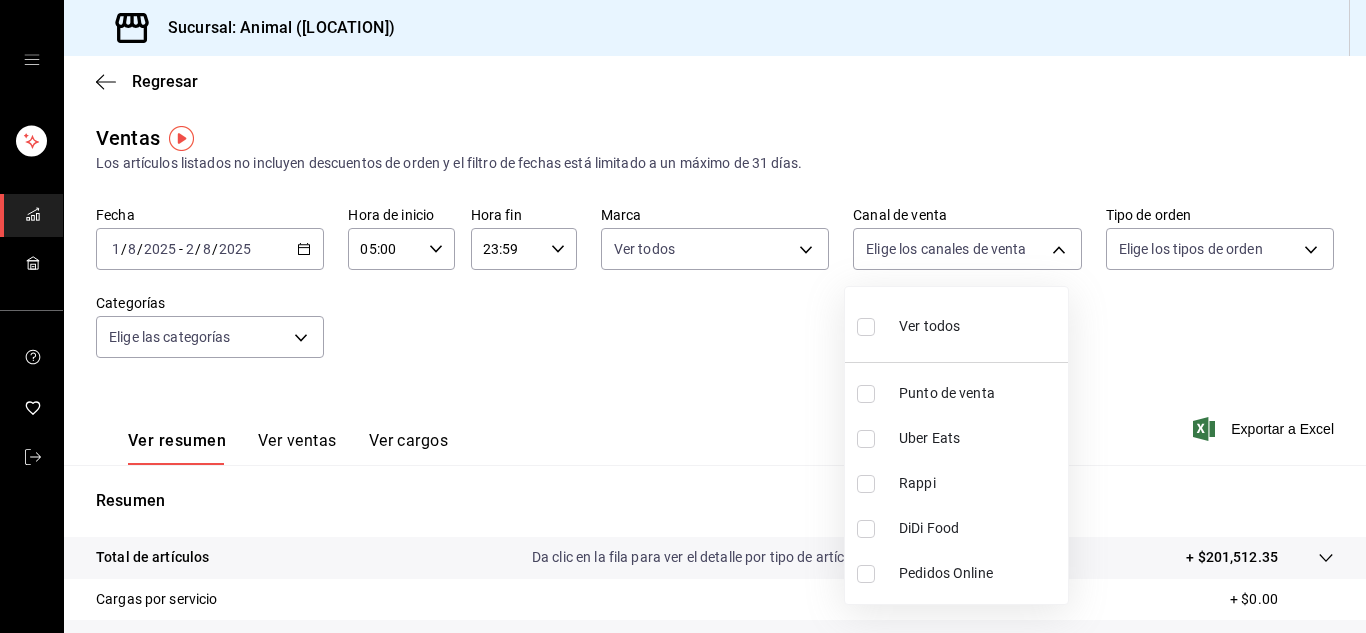 click on "Sucursal: Animal ([LOCATION]) Regresar Ventas Los artículos listados no incluyen descuentos de orden y el filtro de fechas está limitado a un máximo de 31 días. Fecha [DATE] 1 / 8 / [YEAR] - [DATE] 2 / 8 / [YEAR] Hora de inicio 05:00 Hora de inicio Hora fin 23:59 Hora fin Marca Ver todos [UUID] Canal de venta Elige los canales de venta Tipo de orden Elige los tipos de orden Categorías Elige las categorías Ver resumen Ver ventas Ver cargos Exportar a Excel Resumen Total de artículos Da clic en la fila para ver el detalle por tipo de artículo + $201,512.35 Cargas por servicio + $0.00 Venta bruta = $201,512.35 Descuentos totales - $1,895.90 Certificados de regalo - $1,500.00 Venta total = $198,116.45 Impuestos - $27,326.41 Venta neta = $170,790.04 Texto original Valora esta traducción Tu opinión servirá para ayudar a mejorar el Traductor de Google GANA 1 MES GRATIS EN TU SUSCRIPCIÓN AQUÍ Ver video tutorial Ir a un video Visitar centro de ayuda ([PHONE]) [BRAND]" at bounding box center [683, 316] 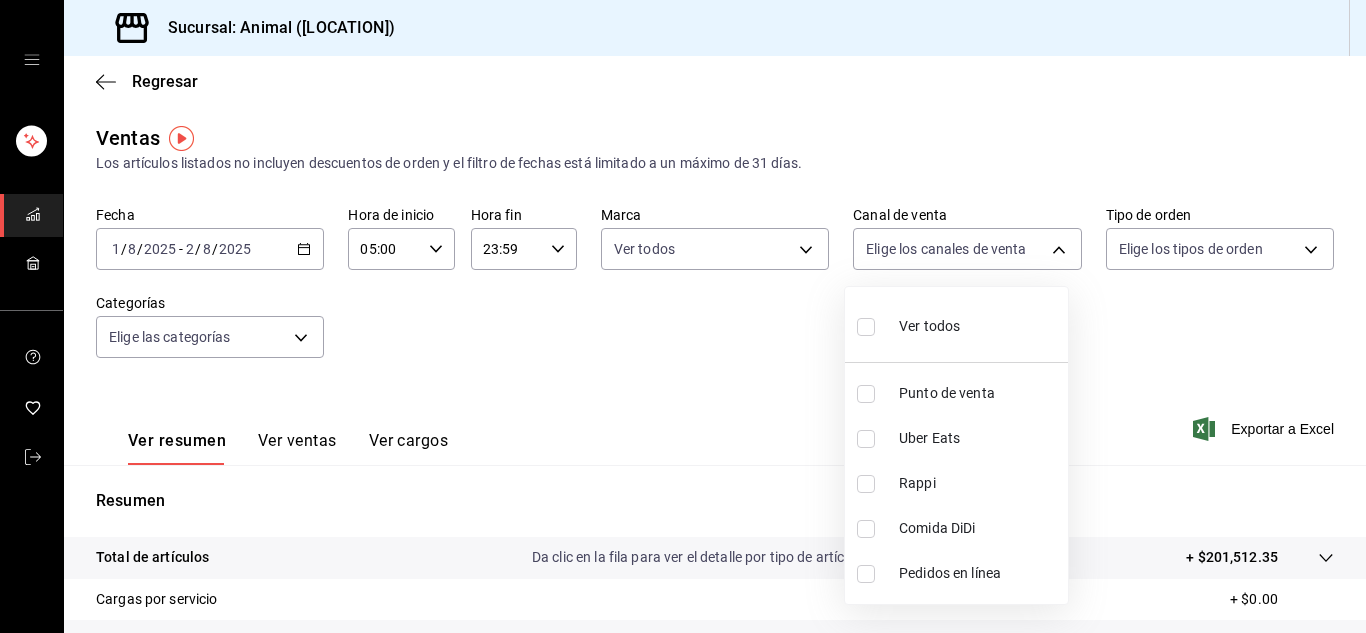 click on "Ver todos" at bounding box center [956, 324] 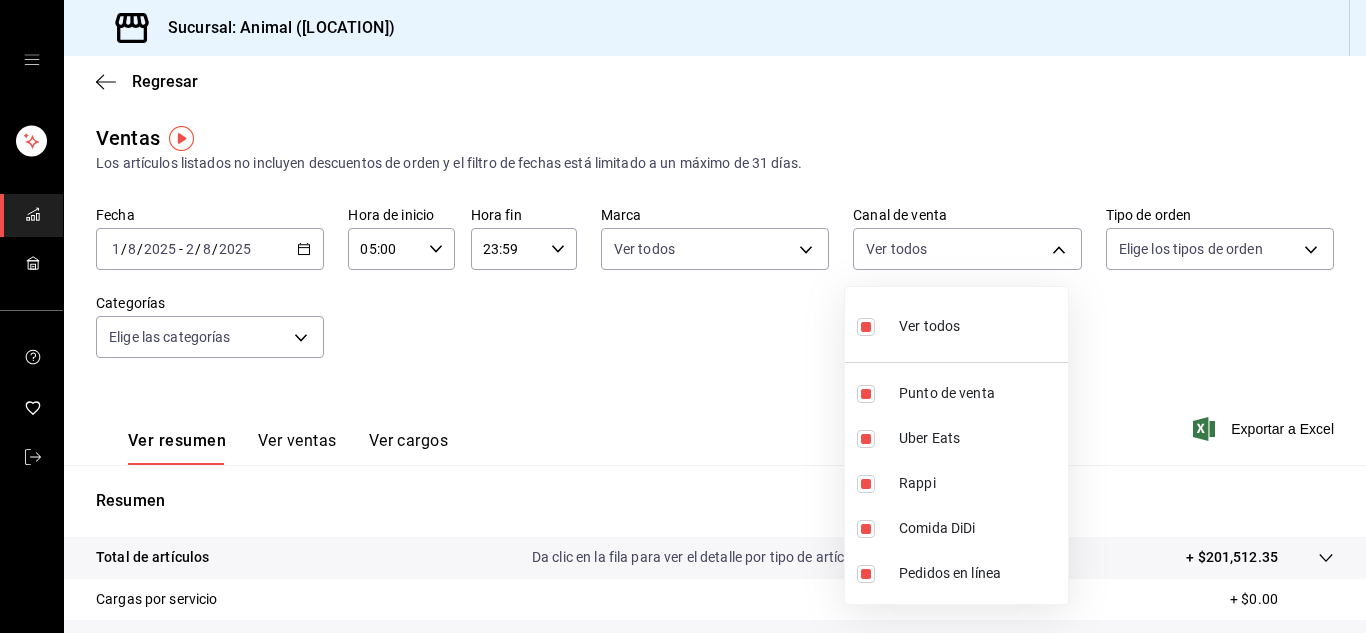 click at bounding box center (683, 316) 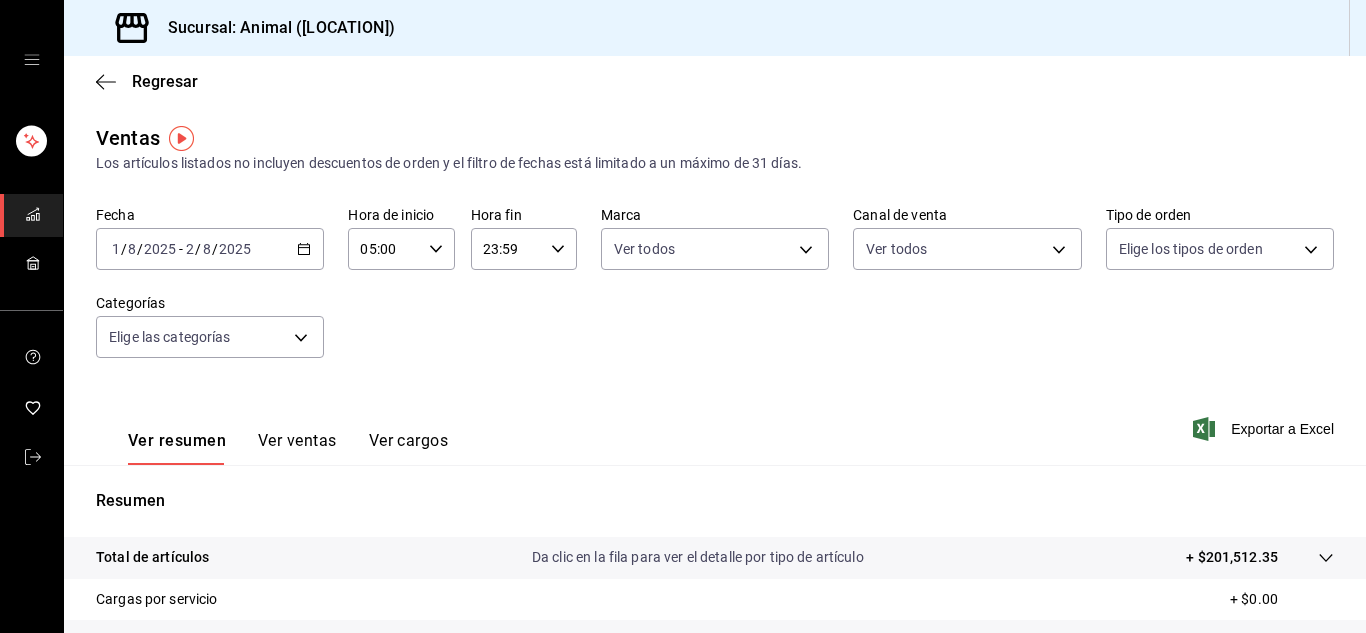 click on "Sucursal: Animal ([LOCATION]) Regresar Ventas Los artículos listados no incluyen descuentos de orden y el filtro de fechas está limitado a un máximo de 31 días. Fecha [DATE] 1 / 8 / [YEAR] - [DATE] 2 / 8 / [YEAR] Hora de inicio 05:00 Hora de inicio Hora fin 23:59 Hora fin Marca Ver todos [UUID] Canal de venta Ver todos PARROT,UBER_EATS,RAPPI,DIDI_FOOD,ONLINE Tipo de orden Ver todos [UUID],[UUID],EXTERNAL Categorías Elige las categorías Ver resumen Ver ventas Ver cargos Exportar a Excel Resumen Total de artículos Da clic en la fila para ver el detalle por tipo de artículo + $201,512.35 Cargas por servicio + $0.00 Venta bruta = $201,512.35 Descuentos totales - $1,895.90 Certificados de regalo - $1,500.00 Venta total = $198,116.45 Impuestos - $27,326.41 Venta neta = $170,790.04 Texto original Valora esta traducción Tu opinión servirá para ayudar a mejorar el Traductor de Google GANA 1 MES GRATIS EN TU SUSCRIPCIÓN AQUÍ Ver video tutorial Ir a un video Visitar centro de ayuda" at bounding box center (683, 316) 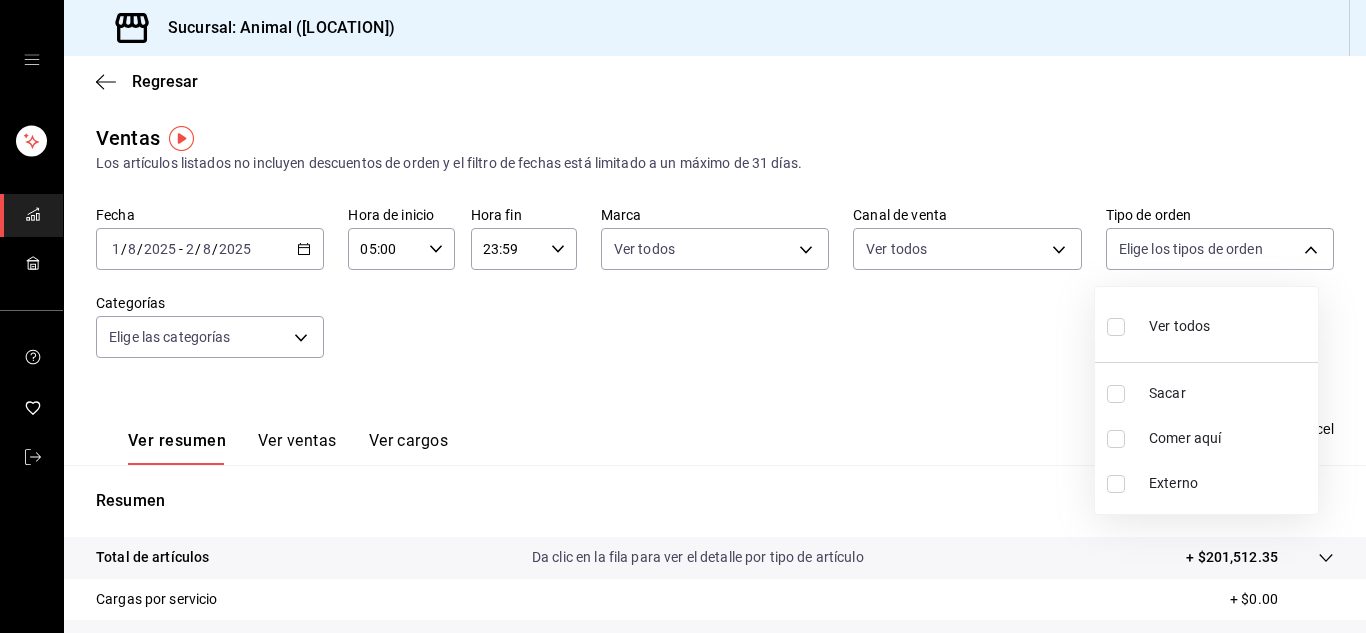 click on "Ver todos" at bounding box center [1158, 324] 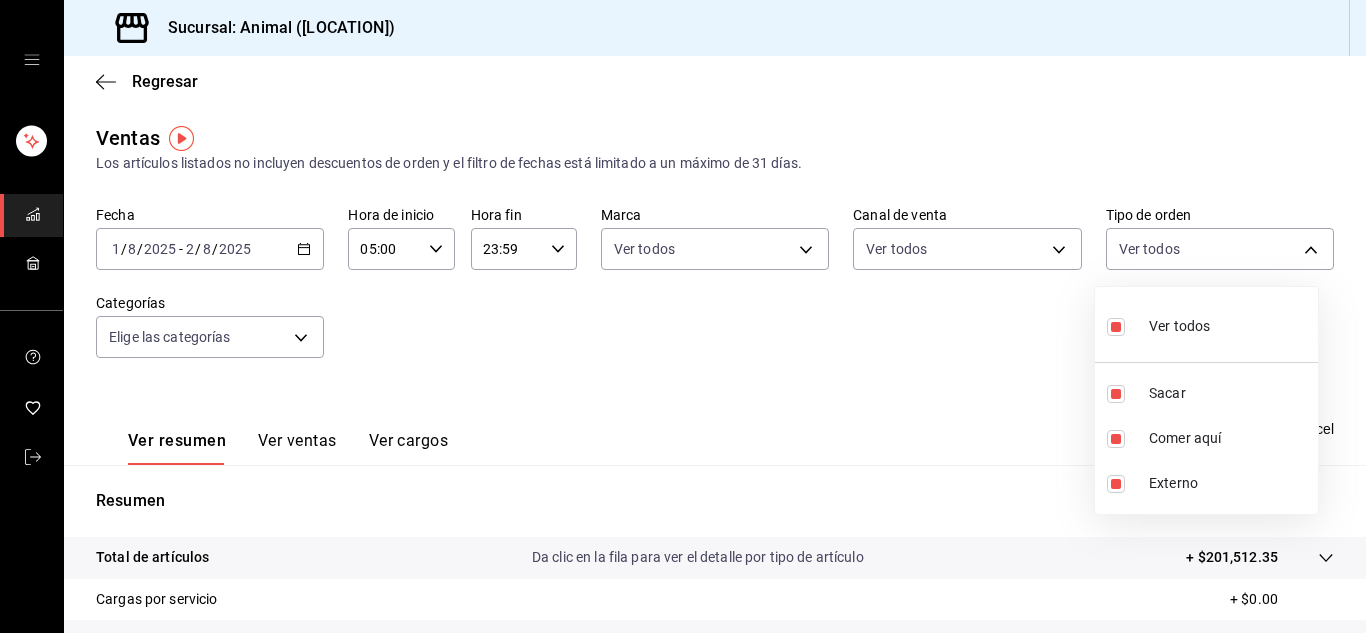 click at bounding box center (683, 316) 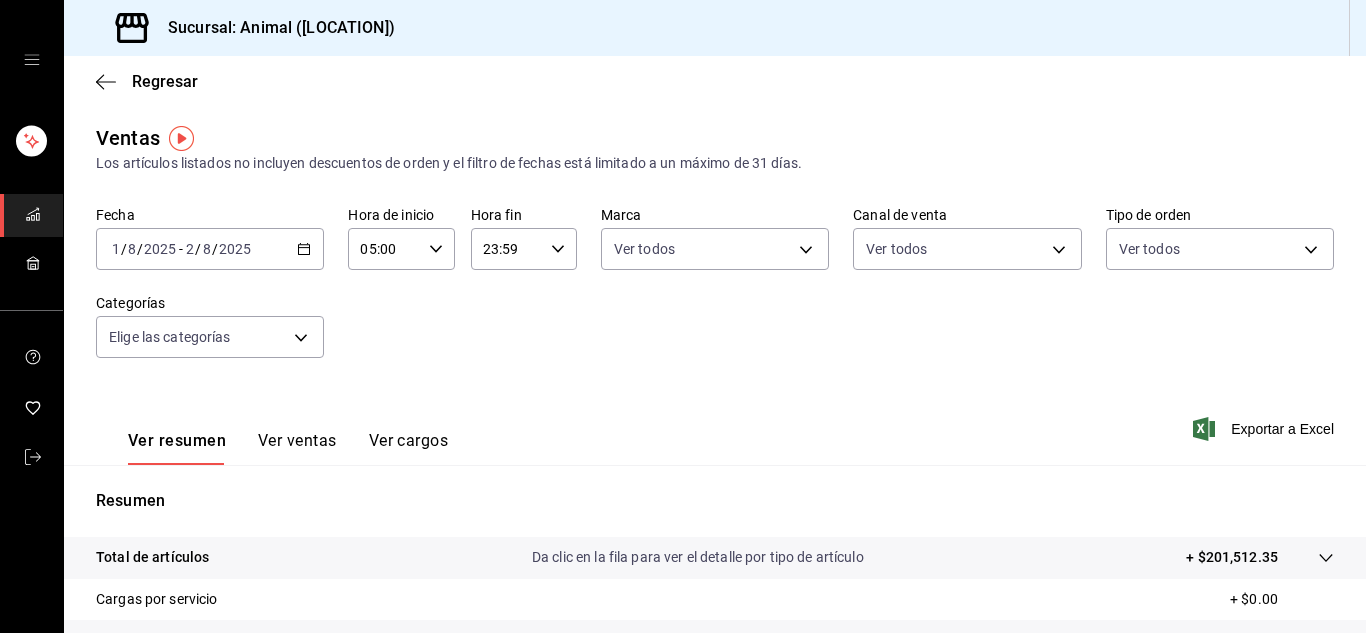 click on "Sucursal: Animal ([LOCATION]) Regresar Ventas Los artículos listados no incluyen descuentos de orden y el filtro de fechas está limitado a un máximo de 31 días. Fecha [DATE] 1 / 8 / [YEAR] - [DATE] 2 / 8 / [YEAR] Hora de inicio 05:00 Hora de inicio Hora fin 23:59 Hora fin Marca Ver todos [UUID] Canal de venta Ver todos PARROT,UBER_EATS,RAPPI,DIDI_FOOD,ONLINE Tipo de orden Ver todos [UUID],[UUID],EXTERNAL Categorías Elige las categorías Ver resumen Ver ventas Ver cargos Exportar a Excel Resumen Total de artículos Da clic en la fila para ver el detalle por tipo de artículo + $201,512.35 Cargas por servicio + $0.00 Venta bruta = $201,512.35 Descuentos totales - $1,895.90 Certificados de regalo - $1,500.00 Venta total = $198,116.45 Impuestos - $27,326.41 Venta neta = $170,790.04 Texto original Valora esta traducción Tu opinión servirá para ayudar a mejorar el Traductor de Google Ver video tutorial Ir a un video" at bounding box center [683, 316] 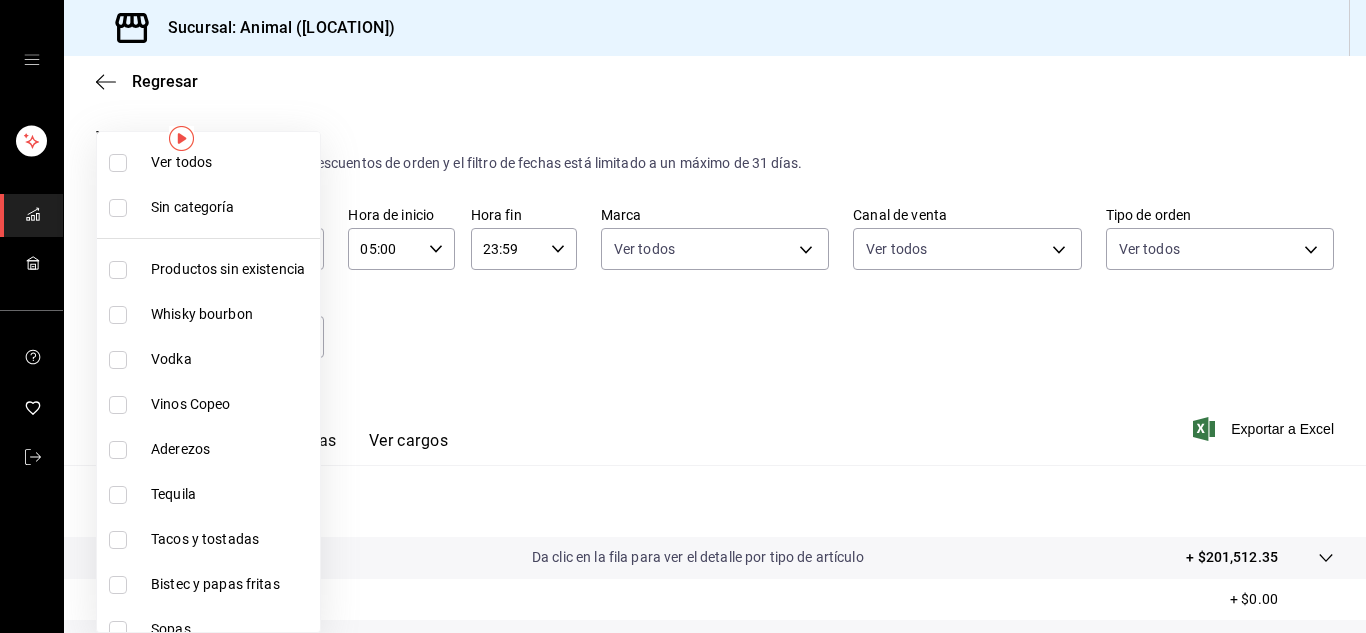click on "Ver todos" at bounding box center (208, 162) 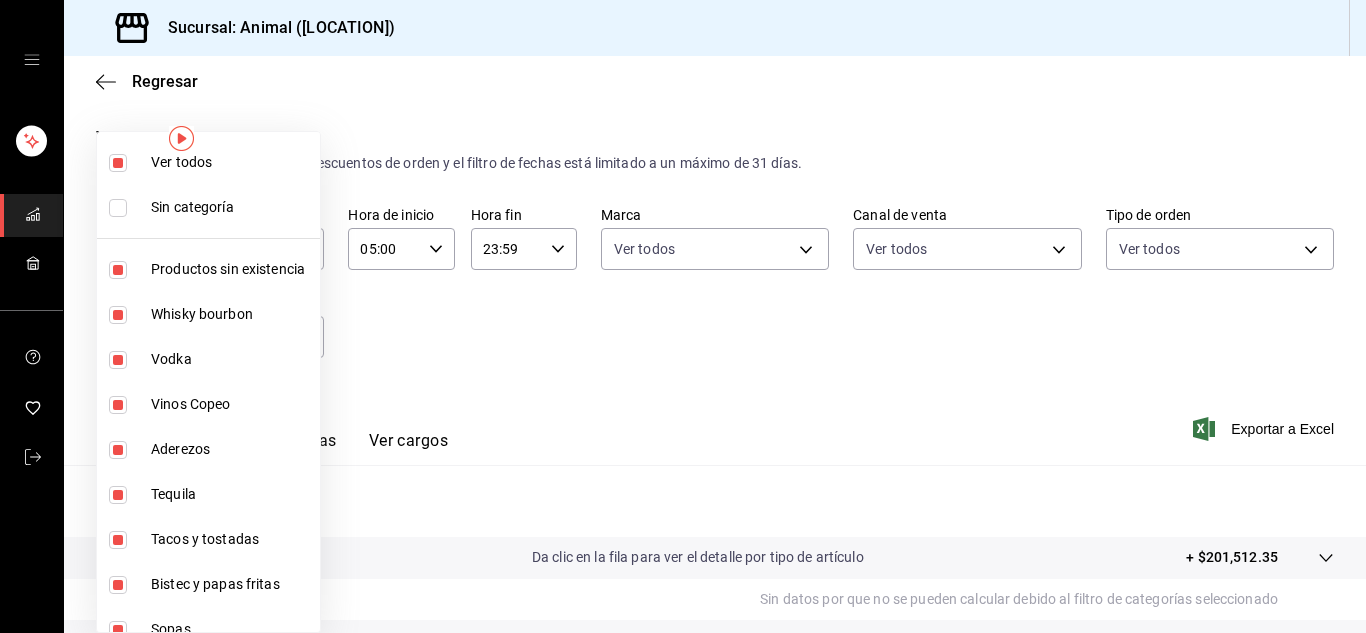 click at bounding box center (683, 316) 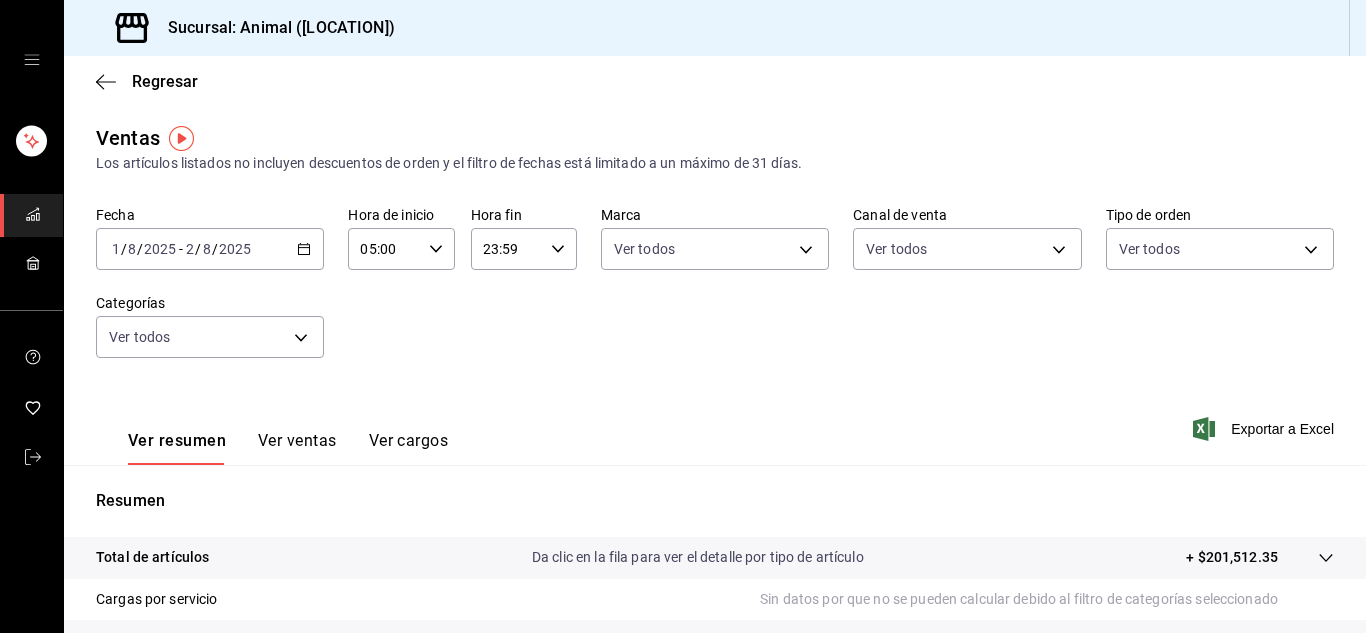 click on "Exportar a Excel" at bounding box center [1282, 429] 